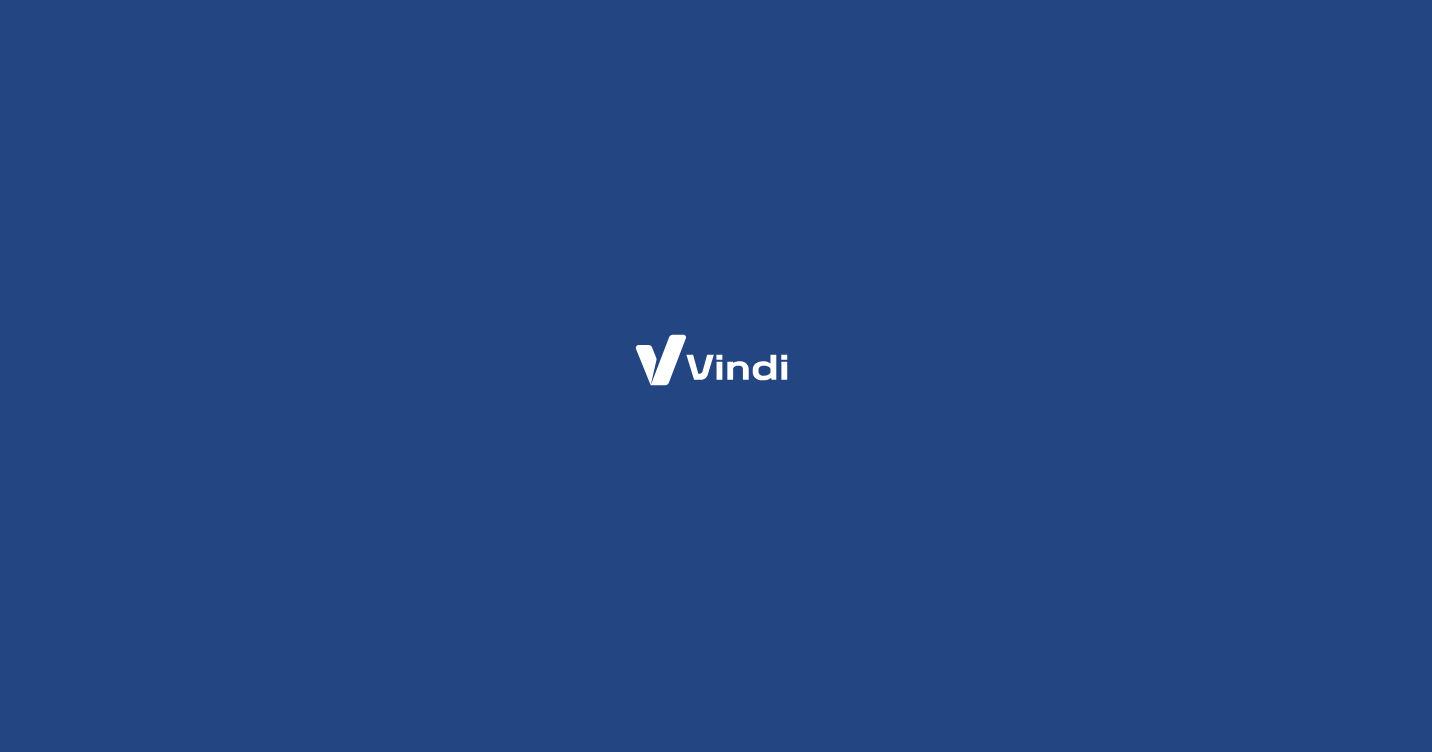 scroll, scrollTop: 0, scrollLeft: 0, axis: both 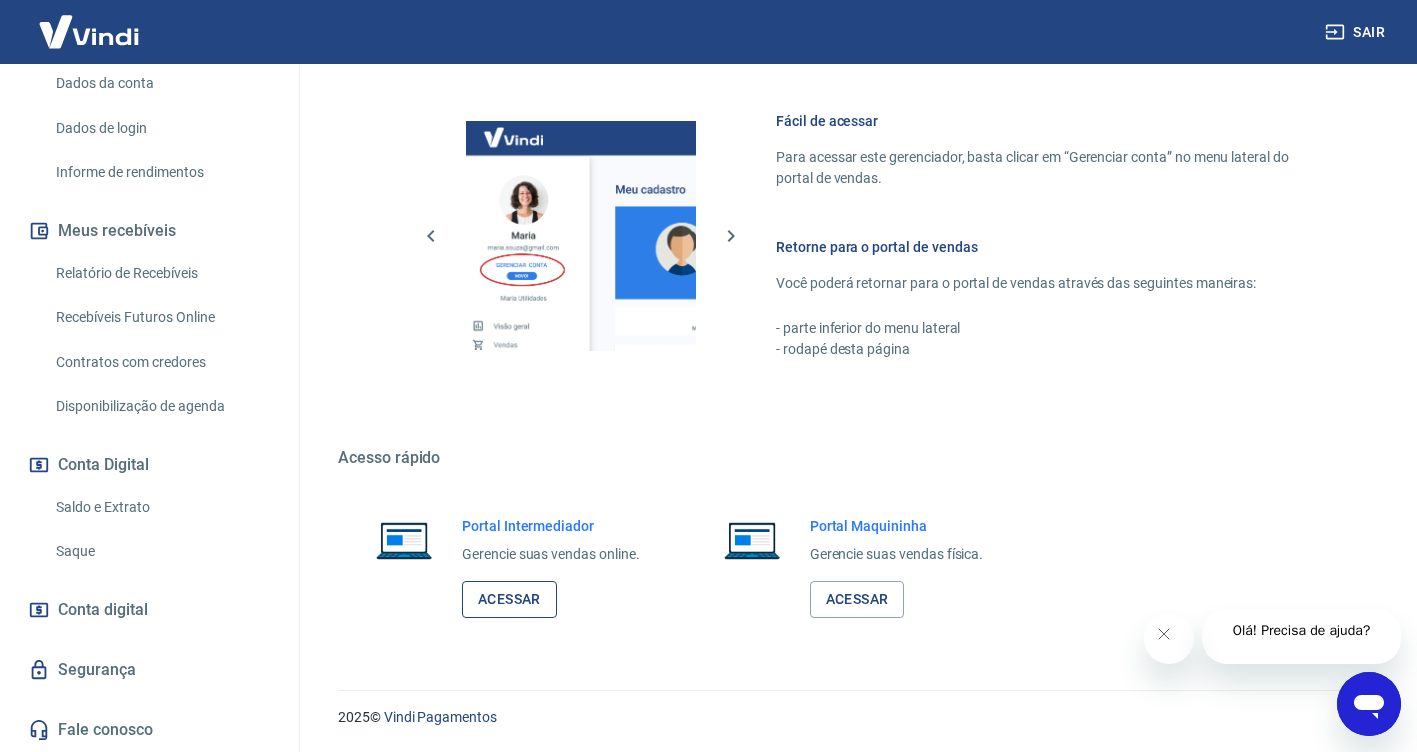 click on "Acessar" at bounding box center (509, 599) 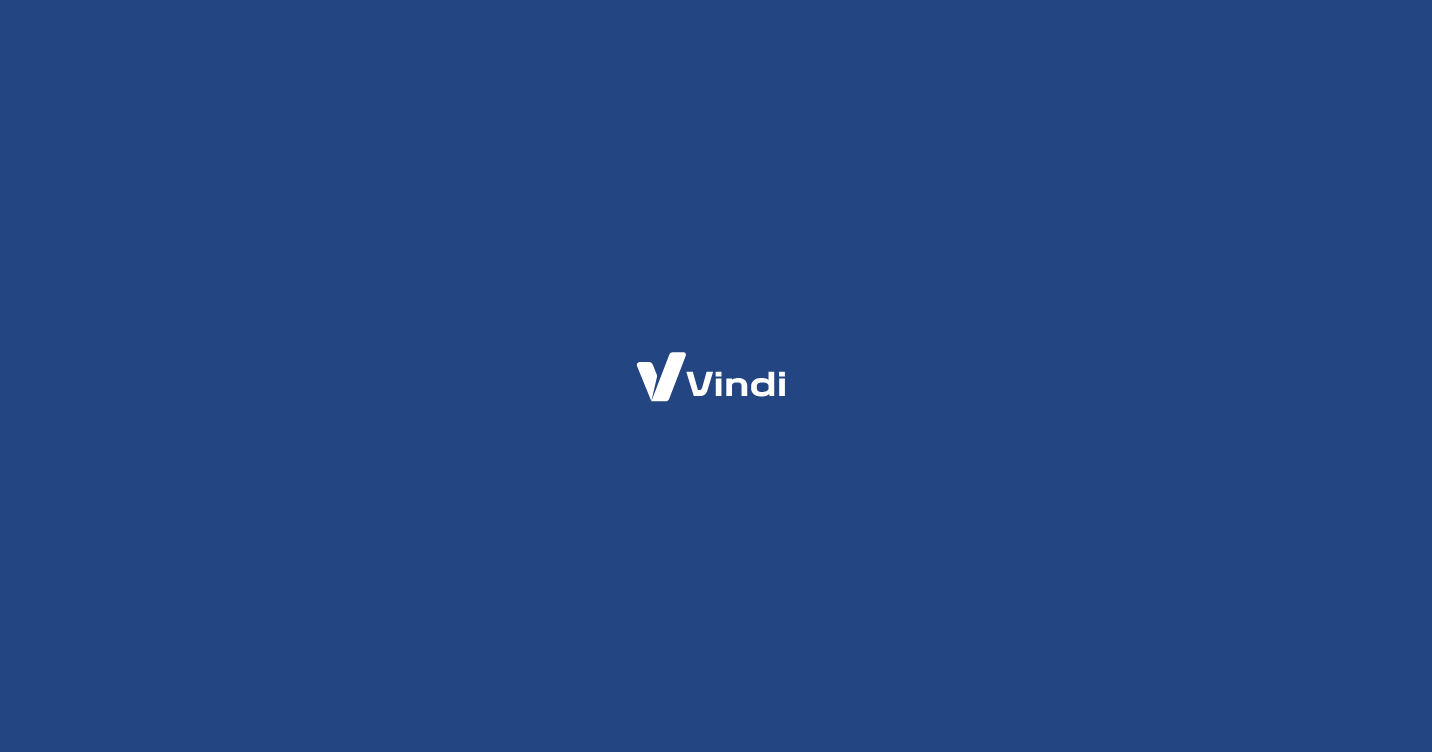 scroll, scrollTop: 0, scrollLeft: 0, axis: both 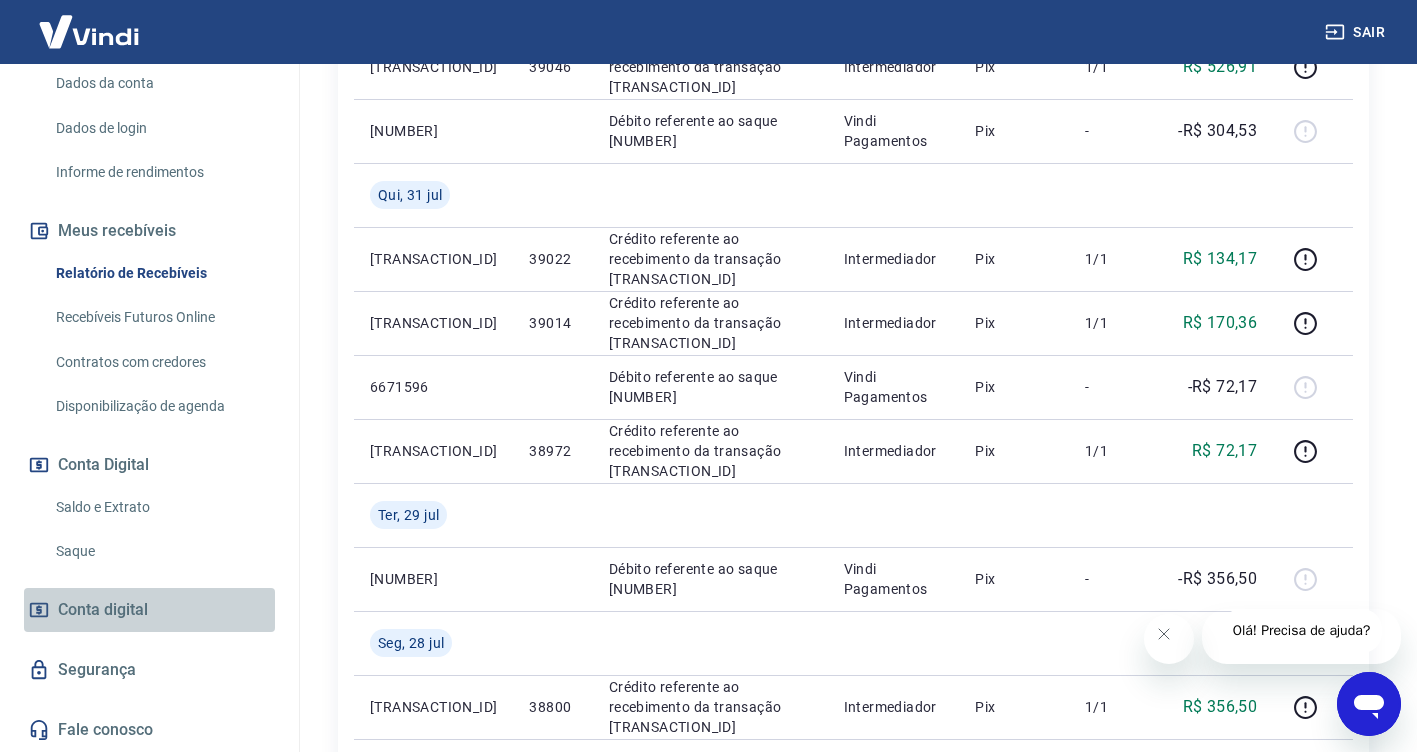 click on "Conta digital" at bounding box center [149, 610] 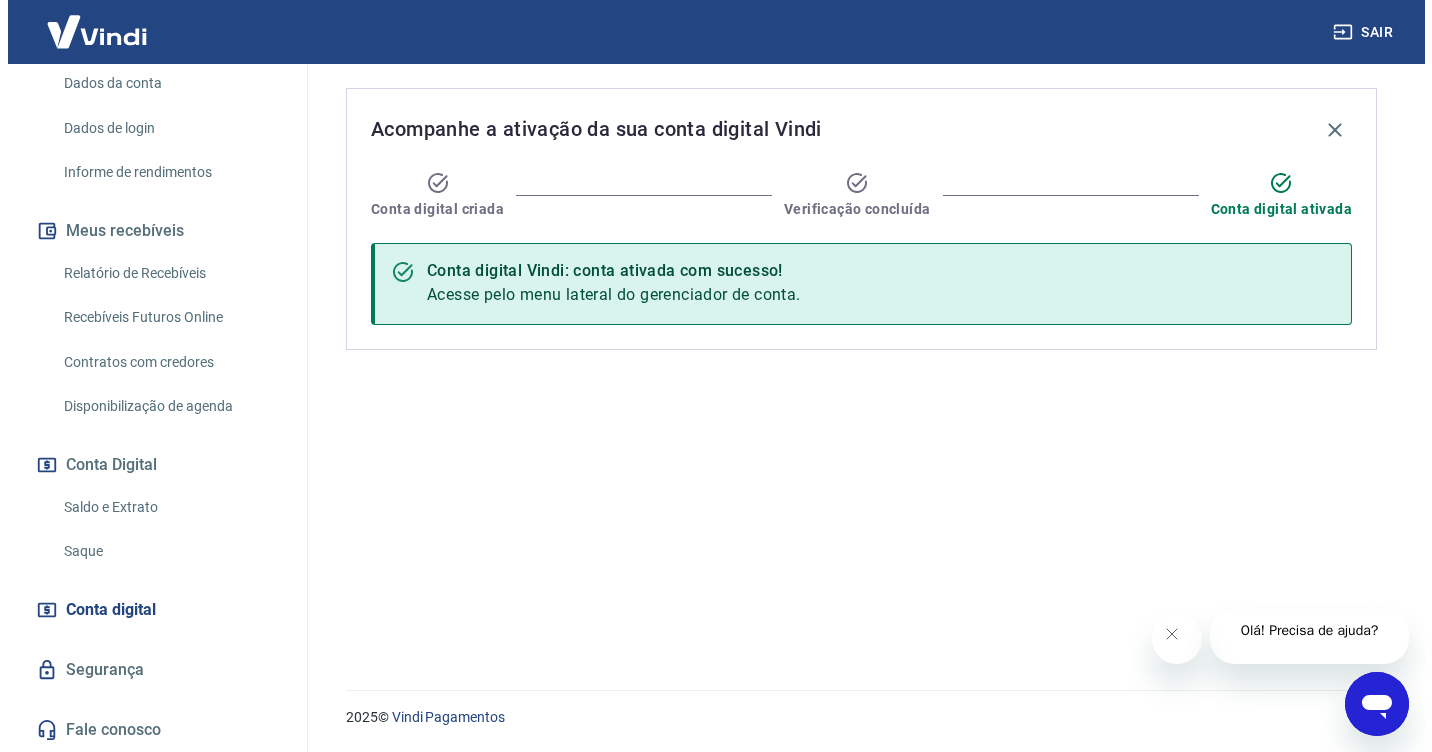 scroll, scrollTop: 0, scrollLeft: 0, axis: both 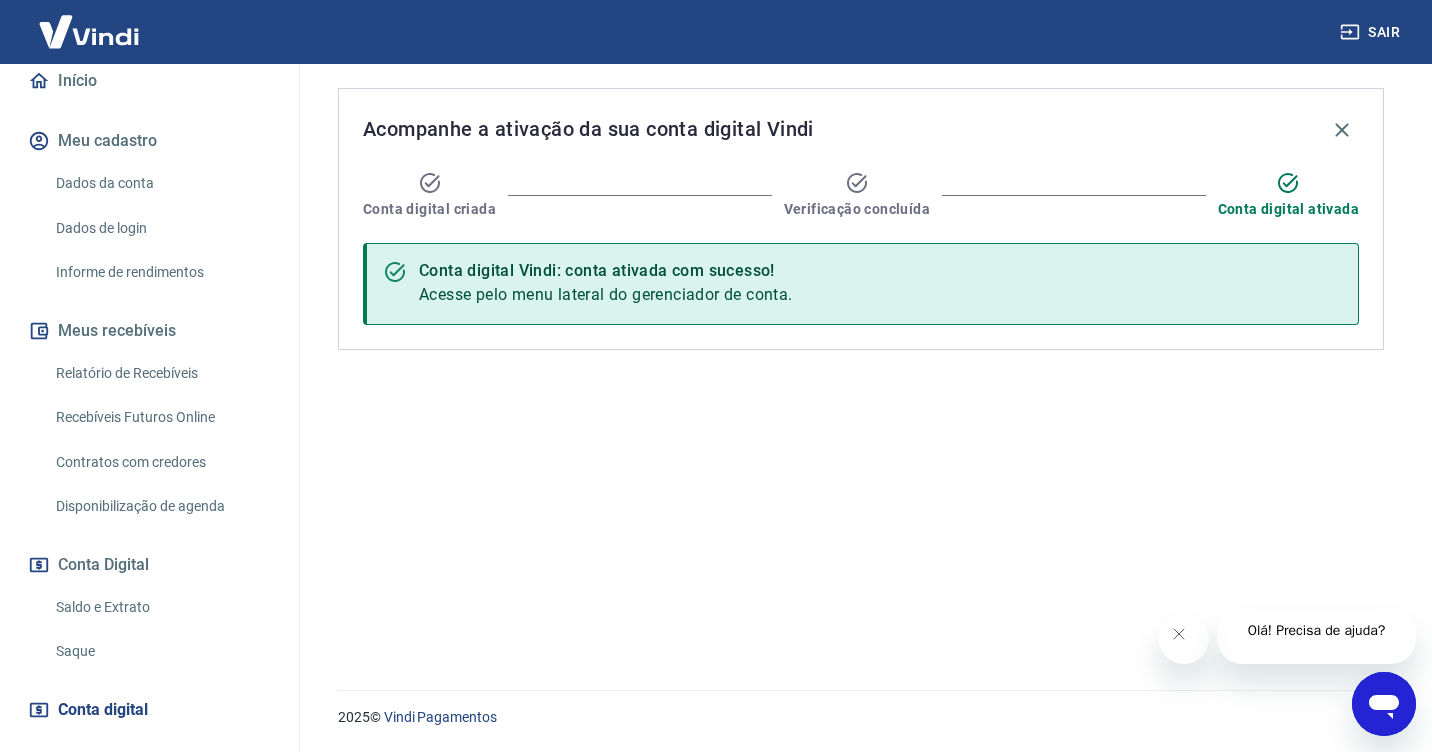 click on "Saldo e Extrato" at bounding box center (161, 607) 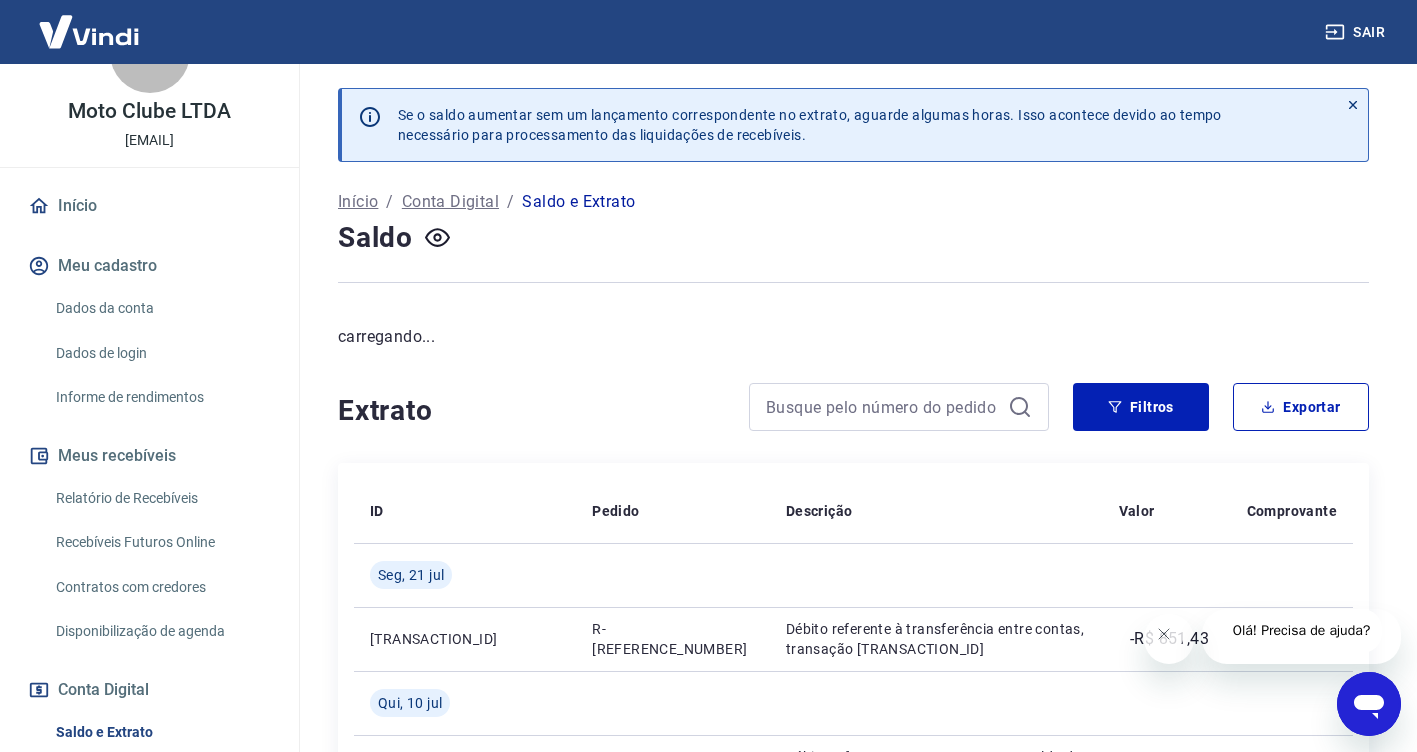 scroll, scrollTop: 0, scrollLeft: 0, axis: both 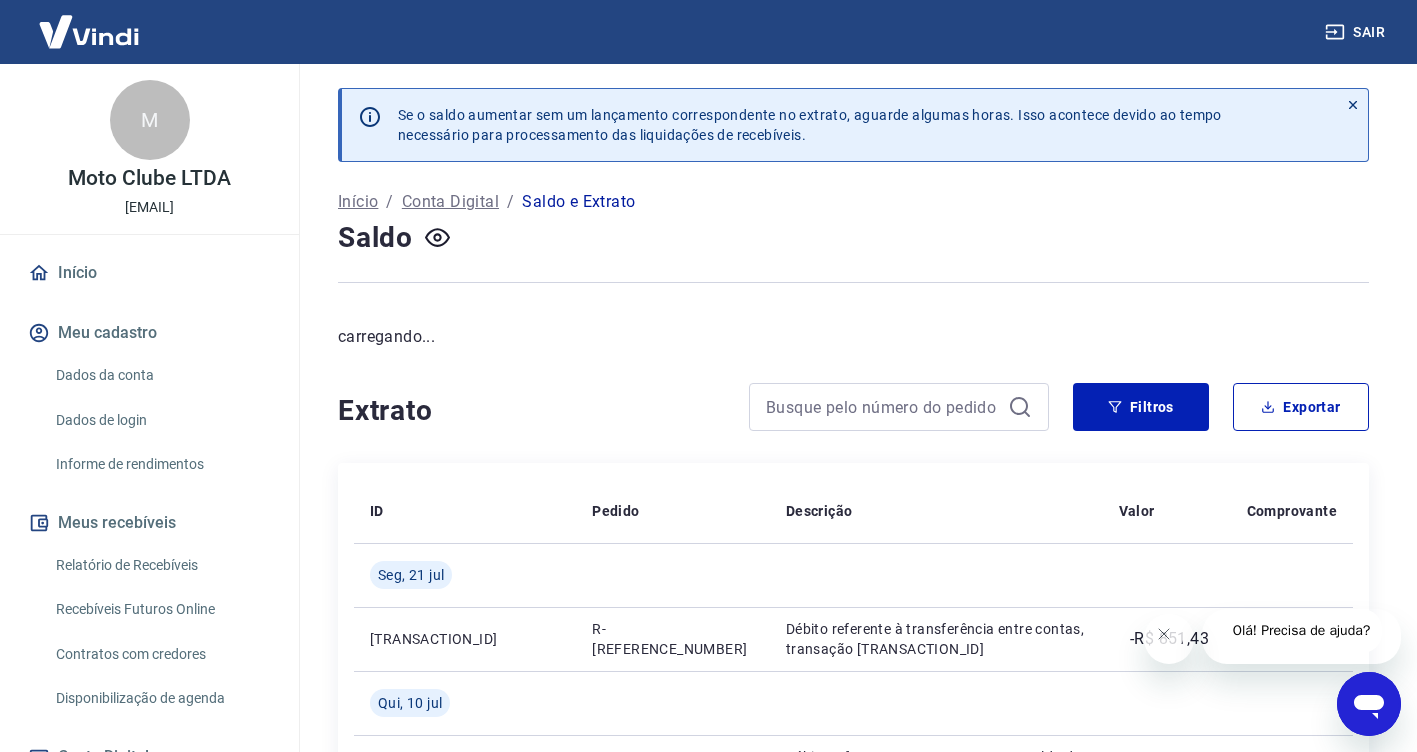 click on "Meu cadastro" at bounding box center (149, 333) 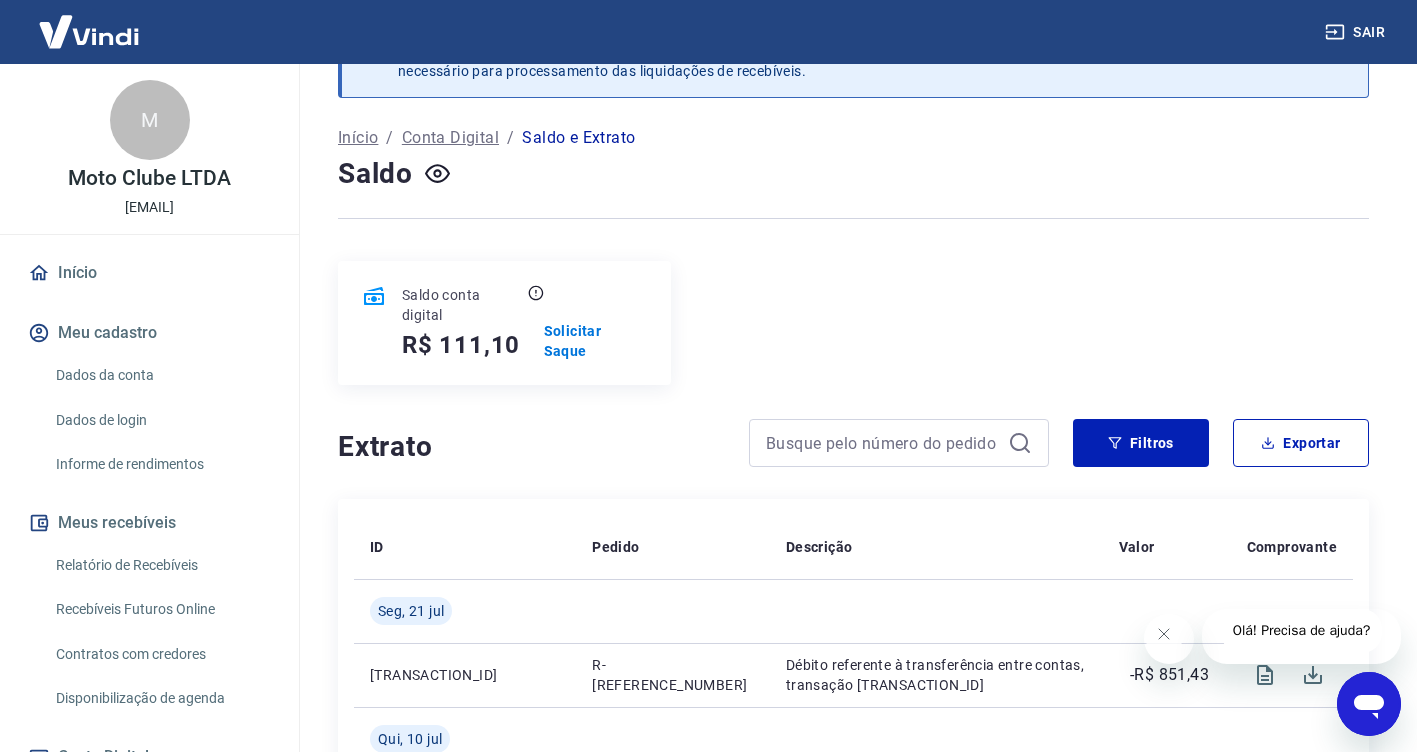 scroll, scrollTop: 100, scrollLeft: 0, axis: vertical 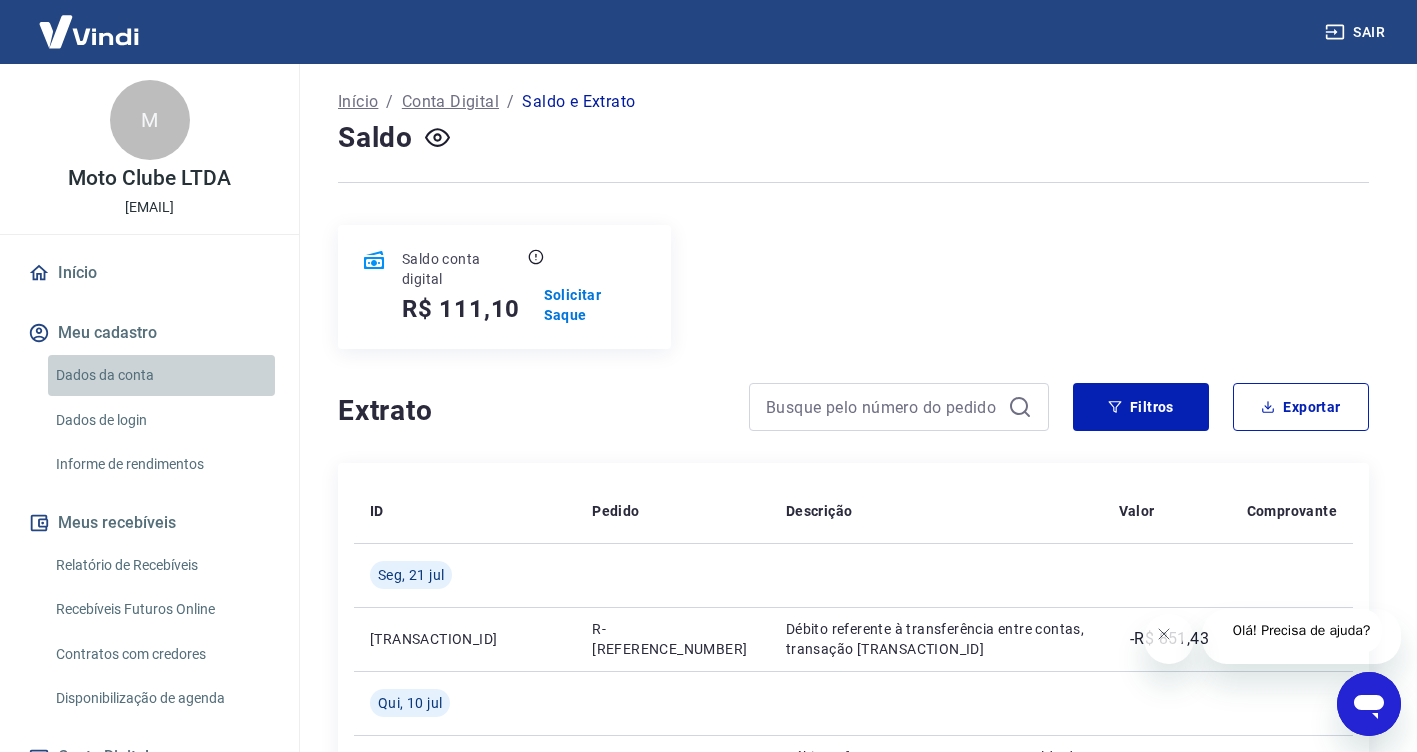 click on "Dados da conta" at bounding box center (161, 375) 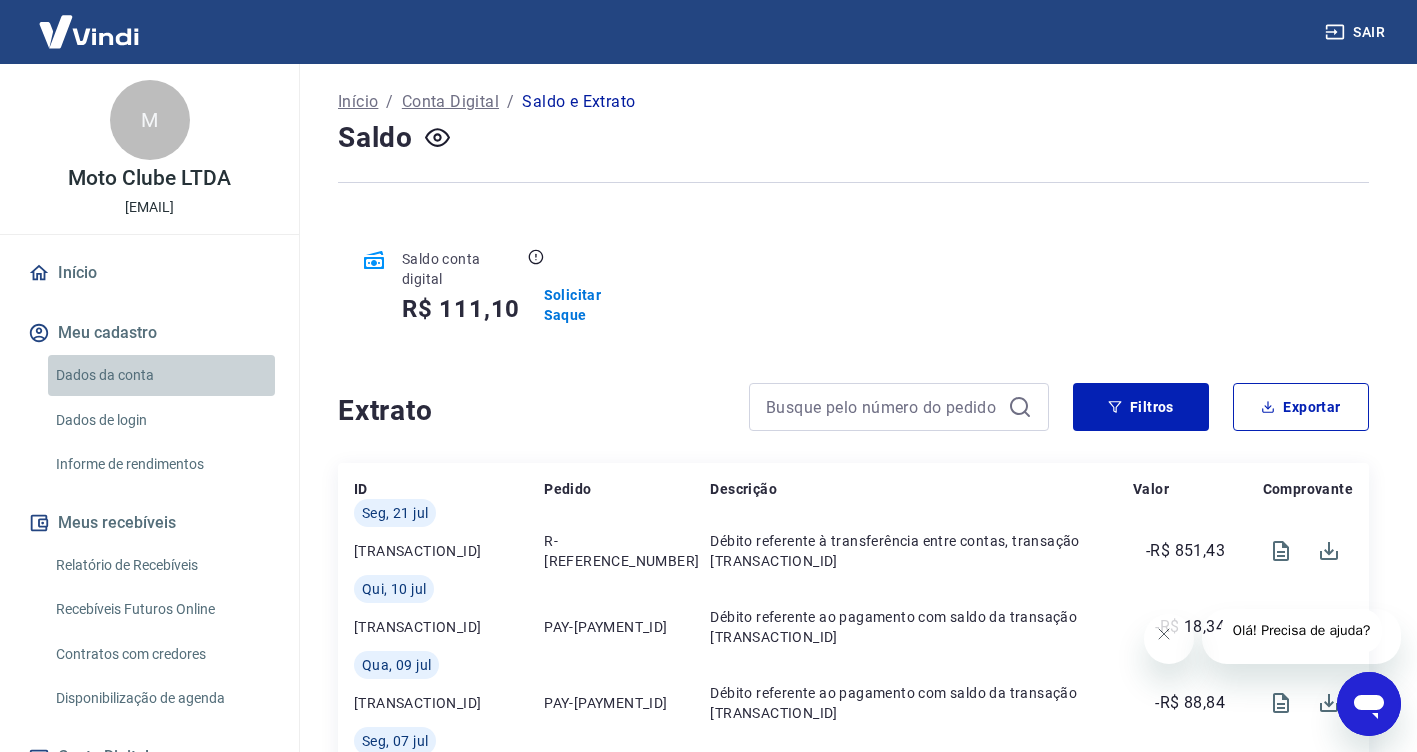 scroll, scrollTop: 0, scrollLeft: 0, axis: both 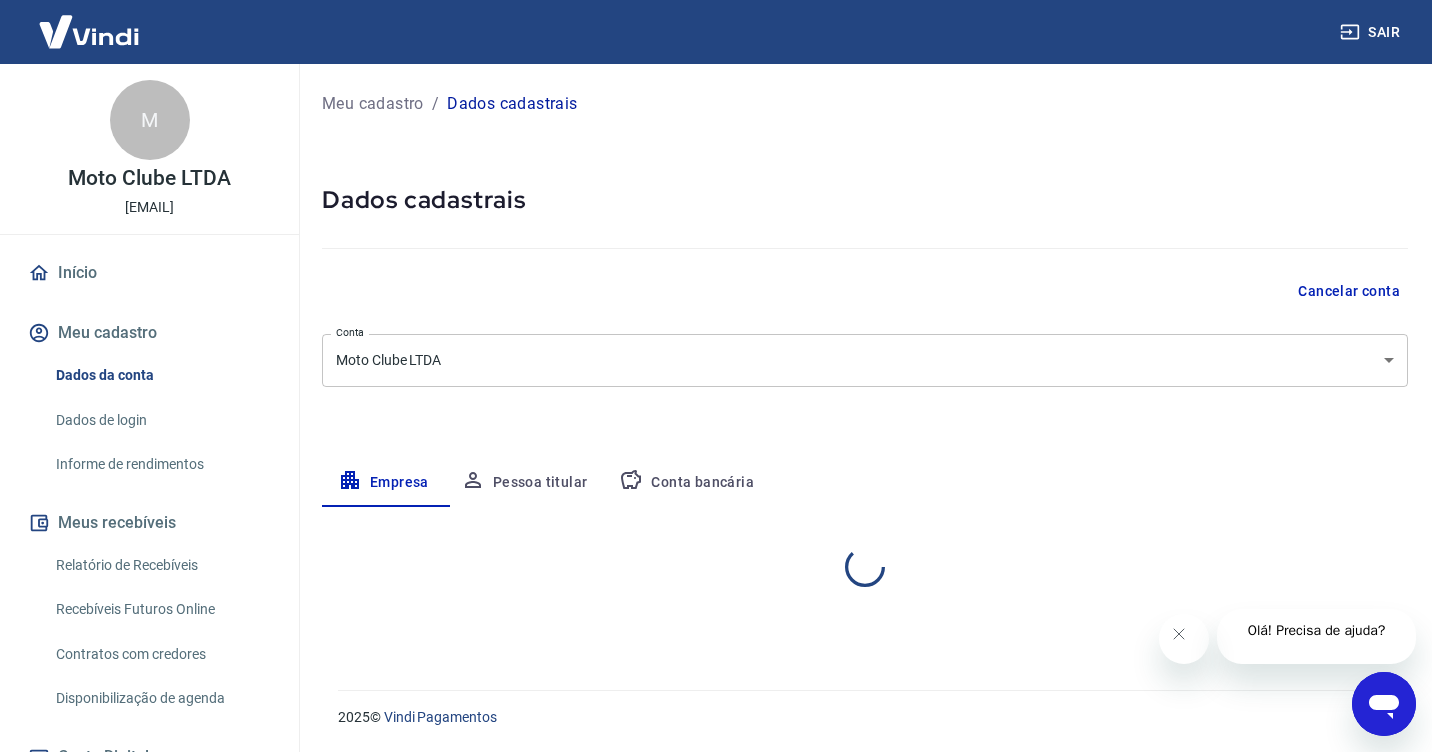 select on "BA" 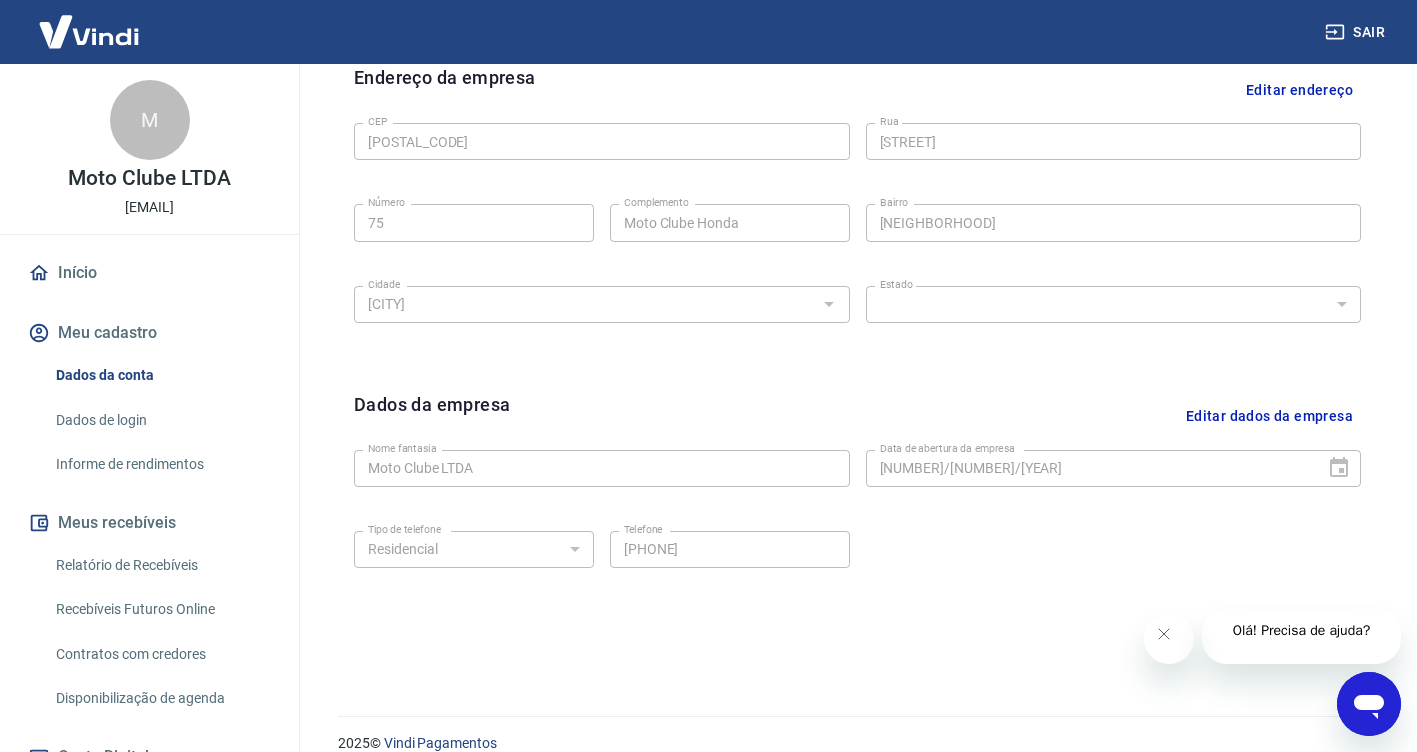 scroll, scrollTop: 699, scrollLeft: 0, axis: vertical 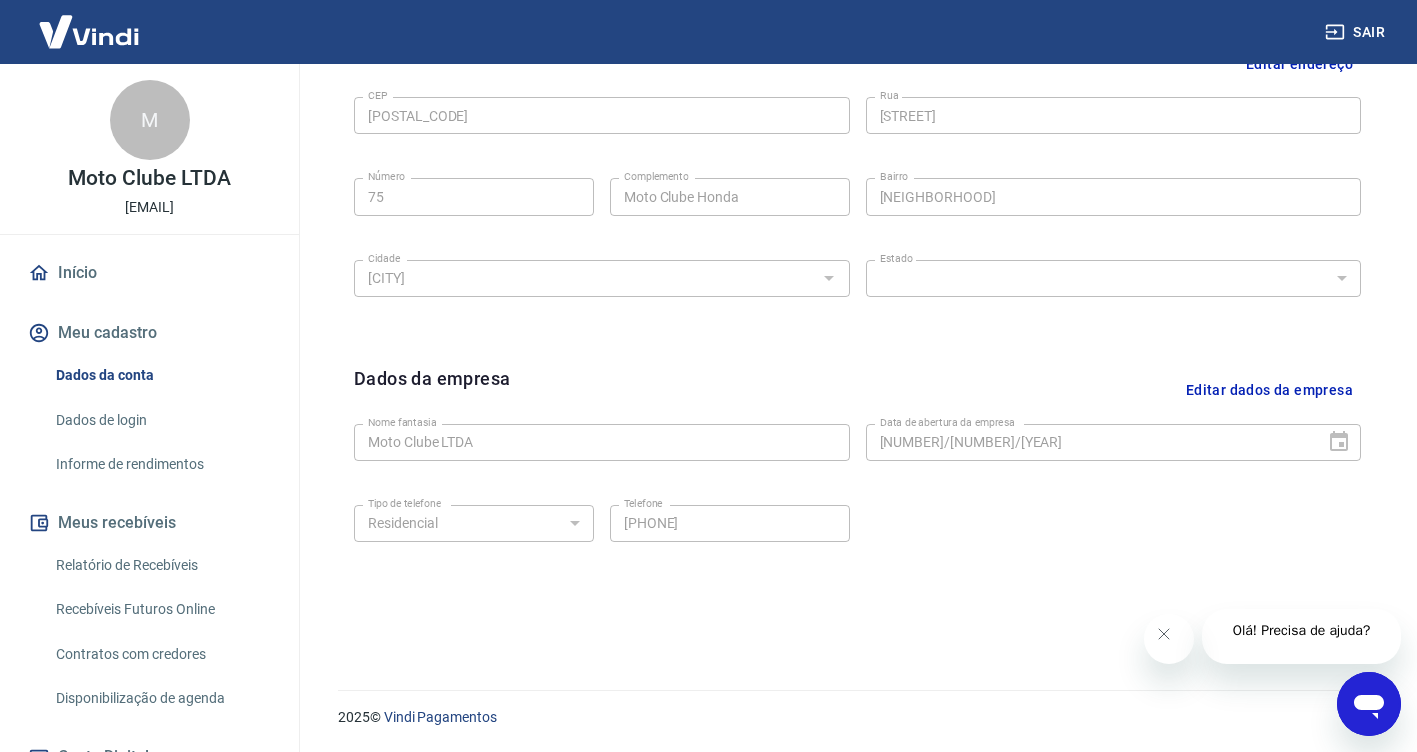 click on "Dados da conta" at bounding box center [161, 375] 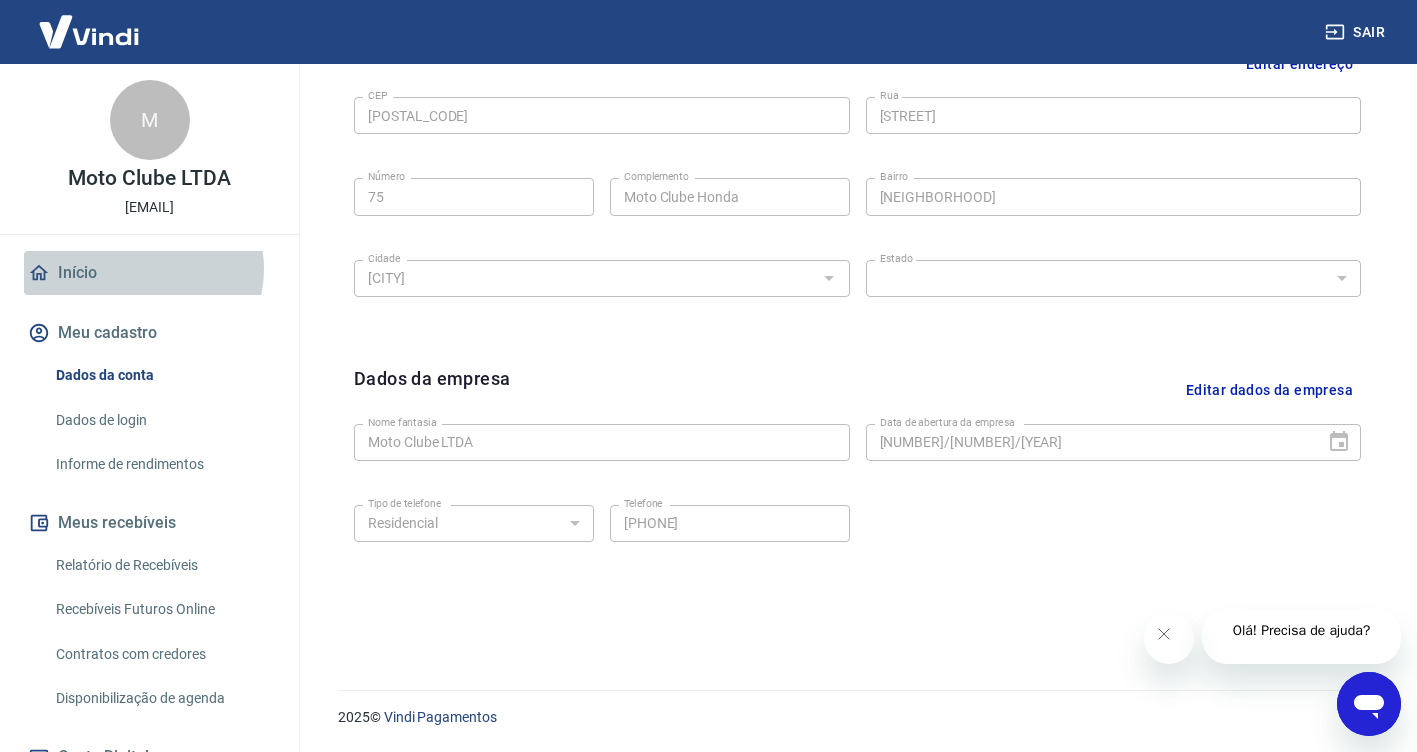 click on "Início" at bounding box center (149, 273) 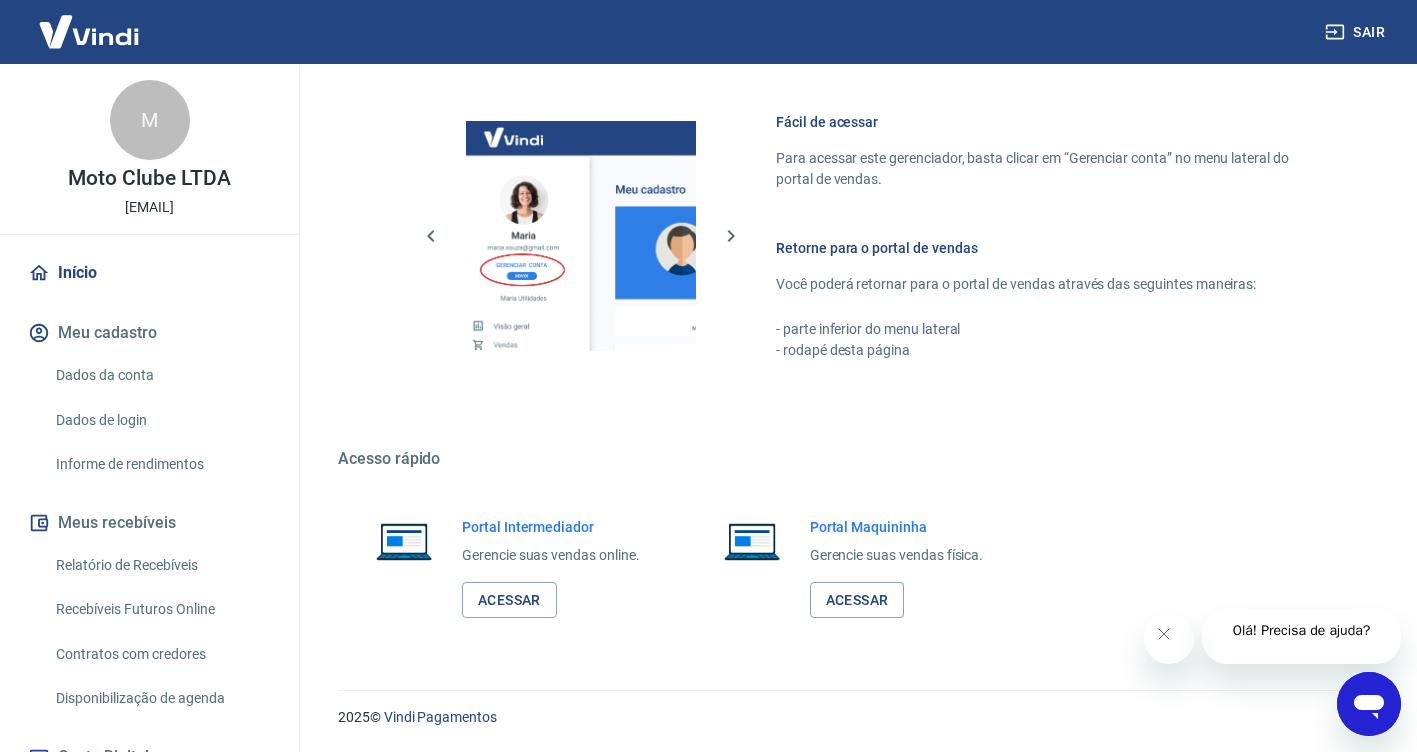 scroll, scrollTop: 847, scrollLeft: 0, axis: vertical 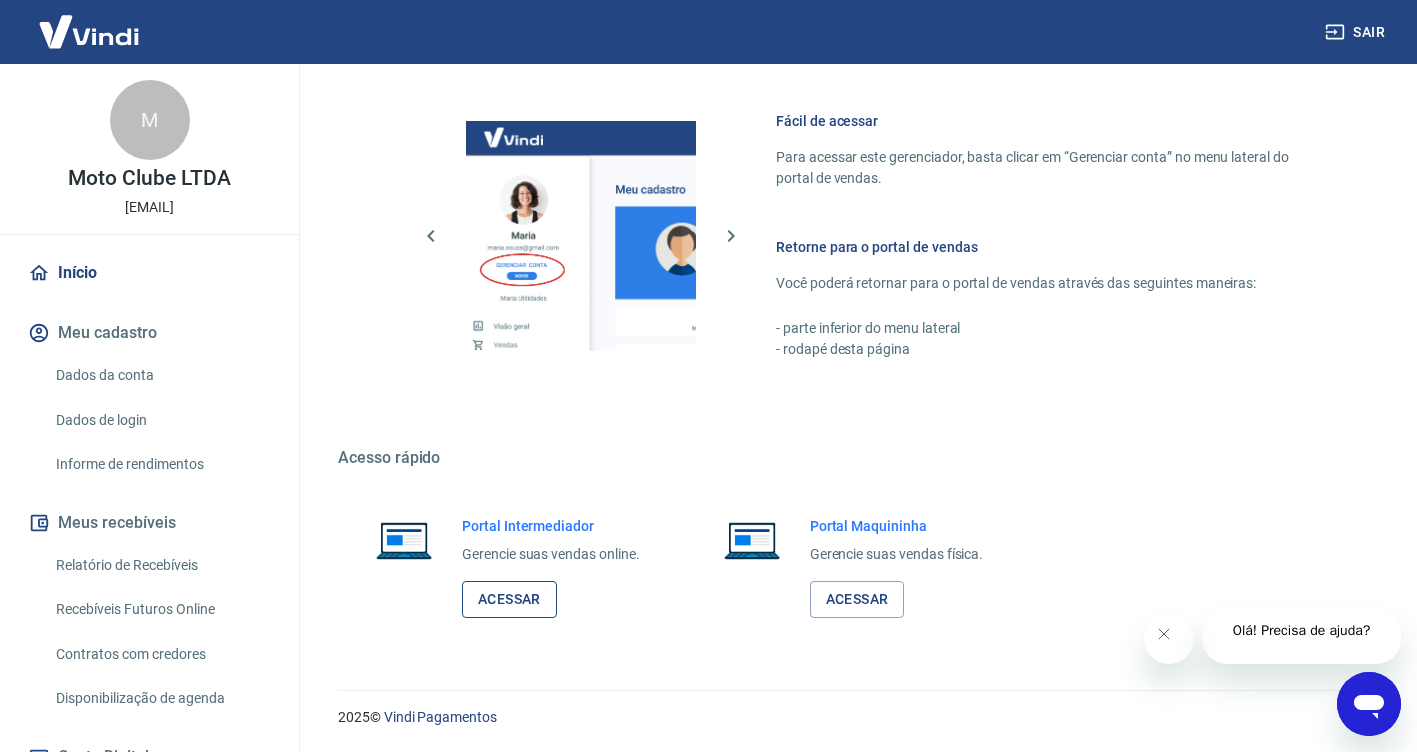 click on "Acessar" at bounding box center (509, 599) 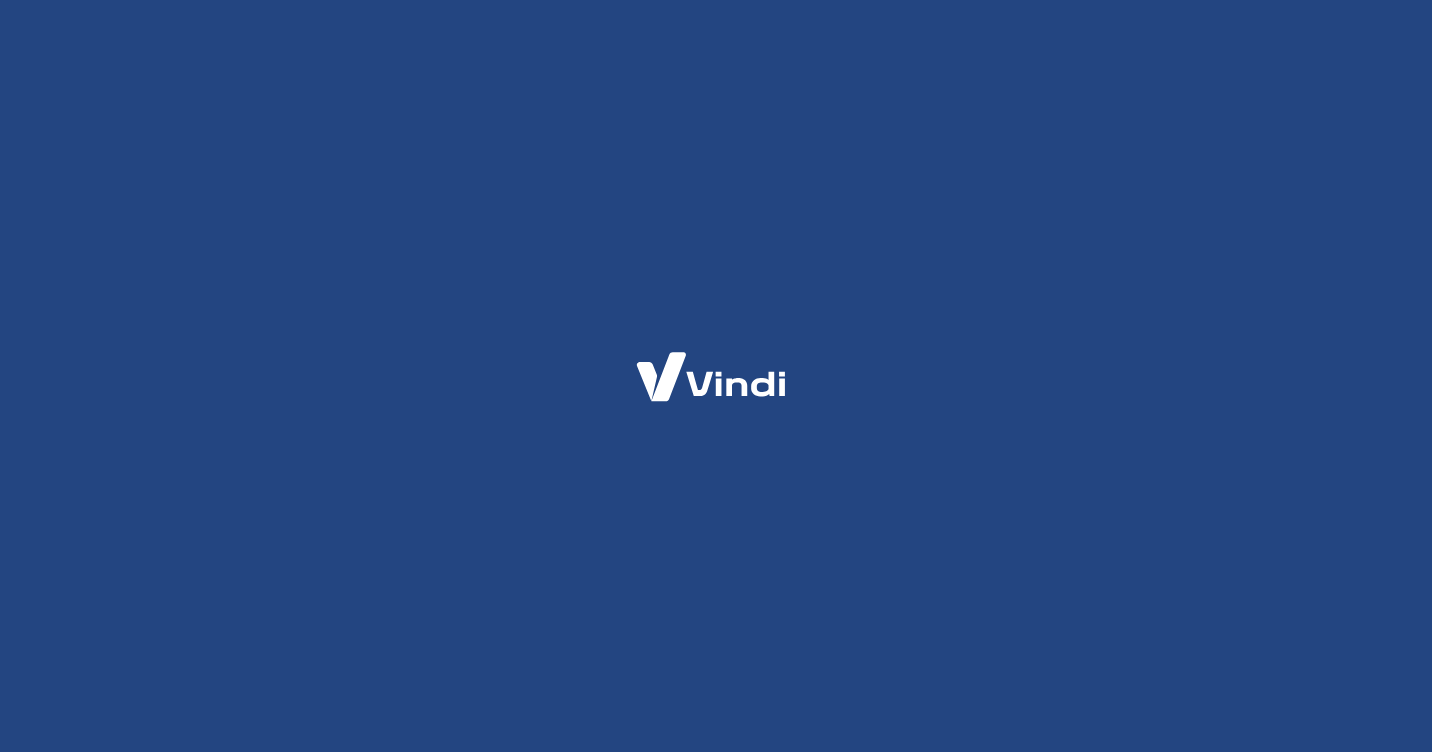 scroll, scrollTop: 0, scrollLeft: 0, axis: both 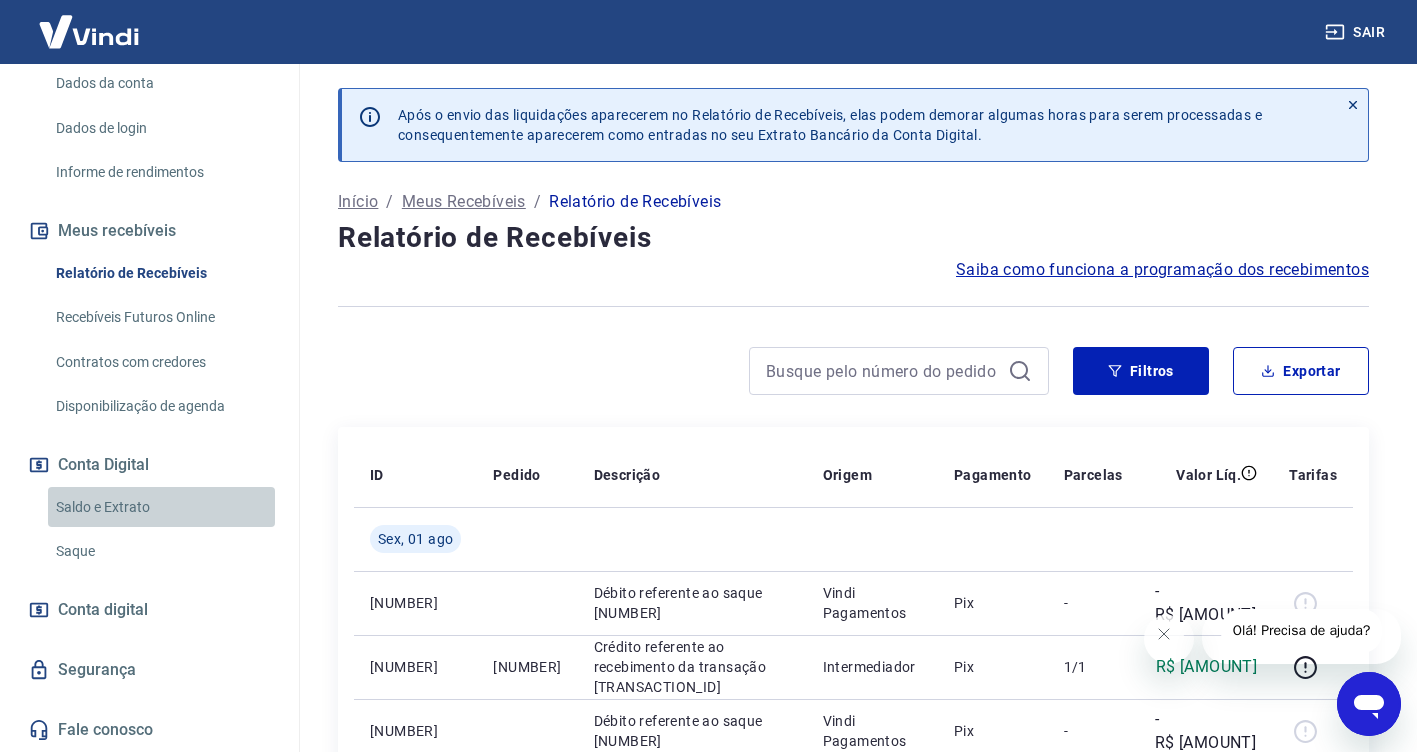 click on "Saldo e Extrato" at bounding box center [161, 507] 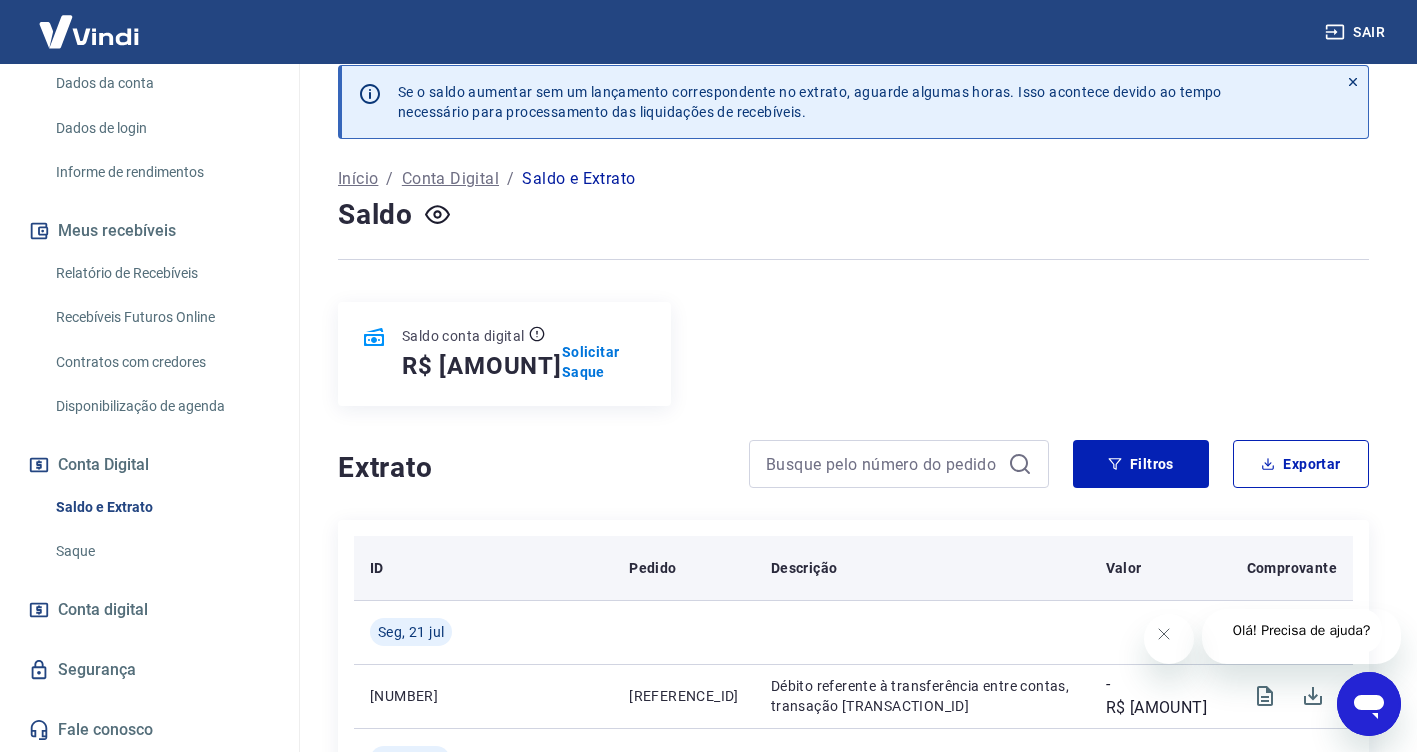 scroll, scrollTop: 0, scrollLeft: 0, axis: both 